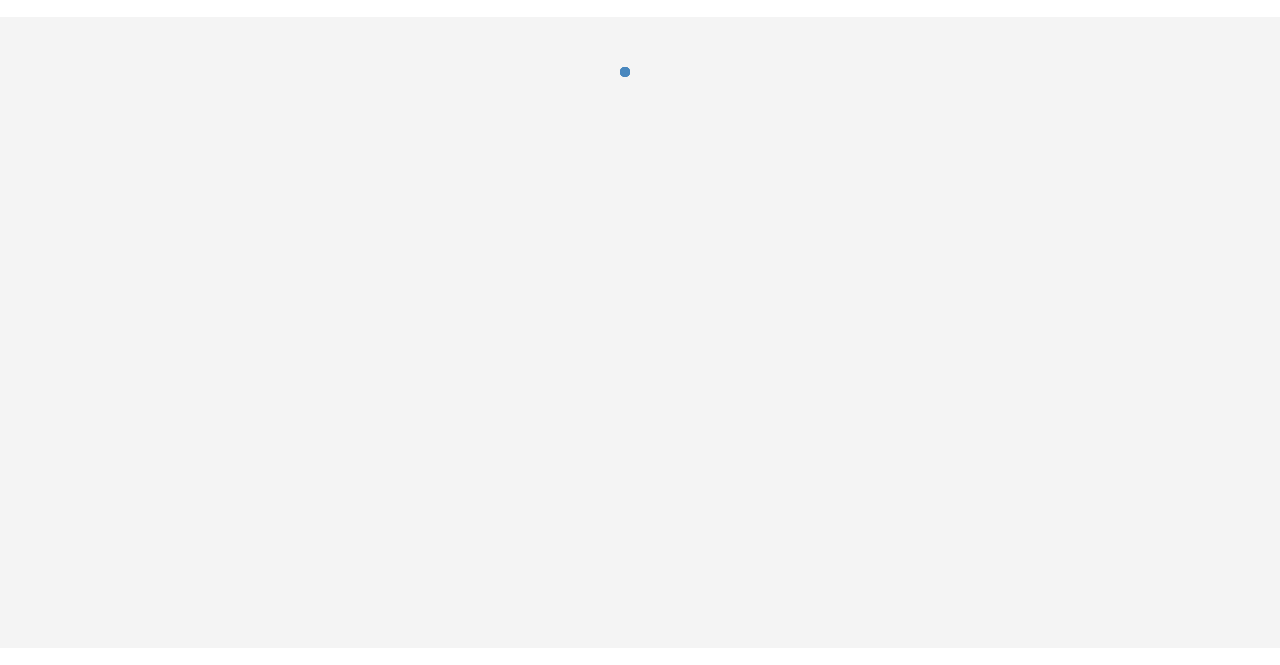 scroll, scrollTop: 0, scrollLeft: 0, axis: both 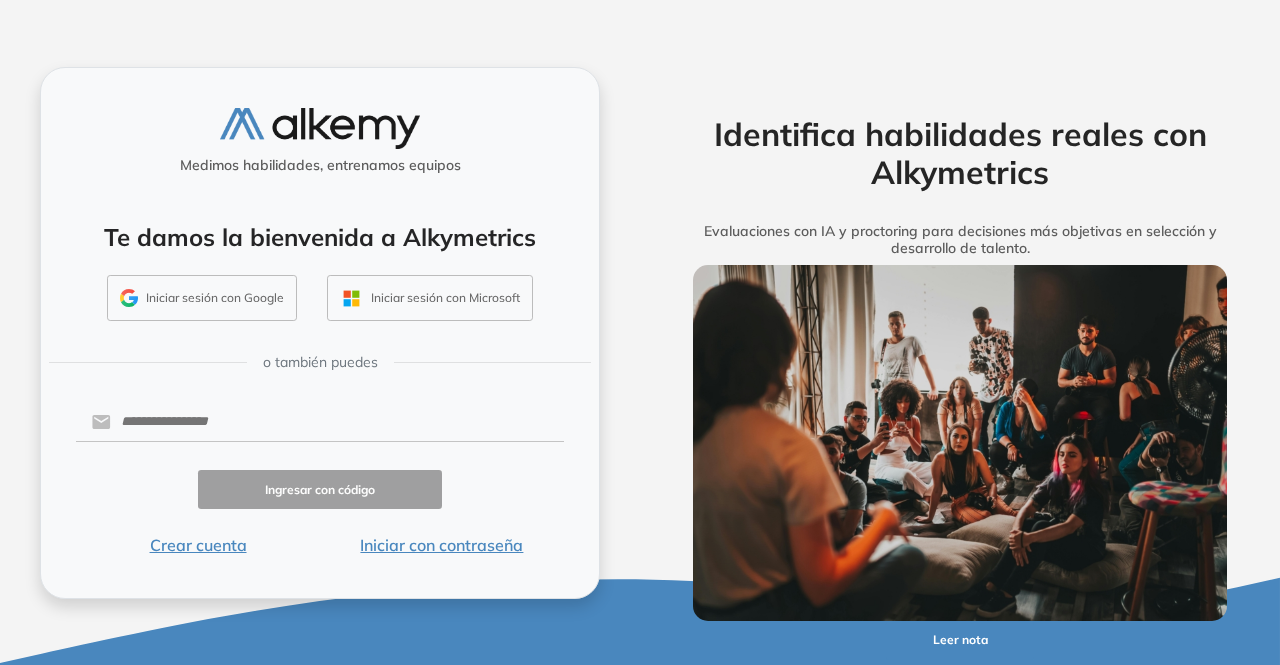 click on "Iniciar sesión con Google" at bounding box center (202, 298) 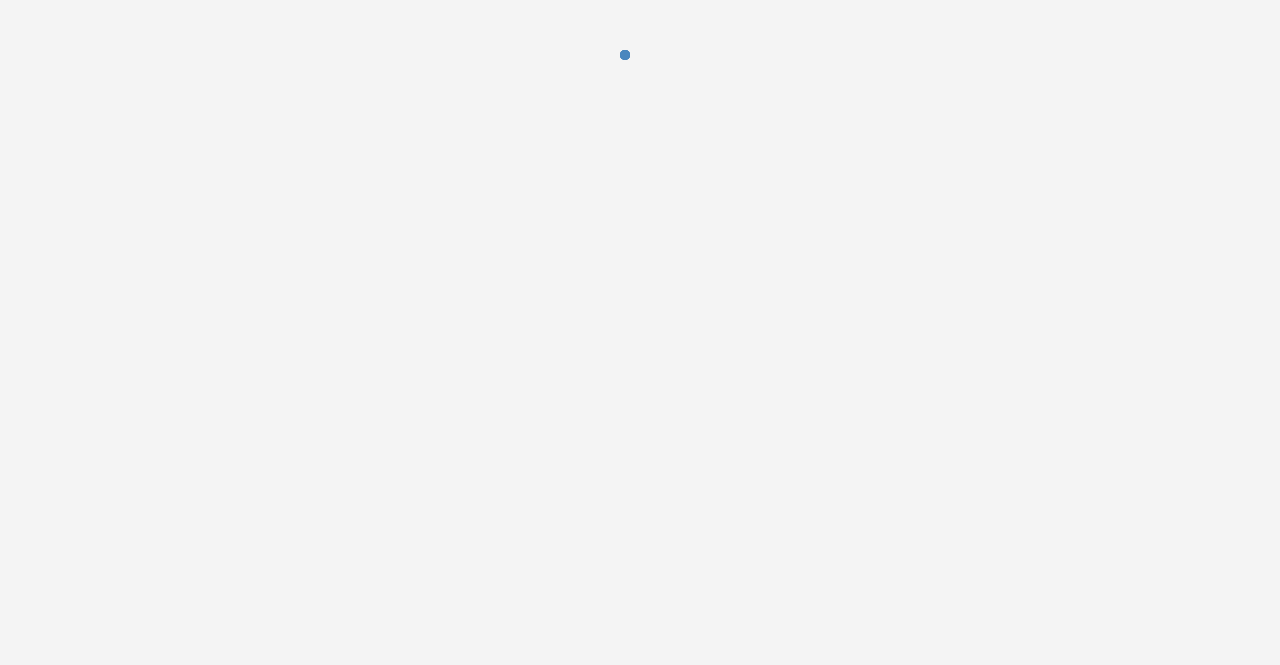 scroll, scrollTop: 0, scrollLeft: 0, axis: both 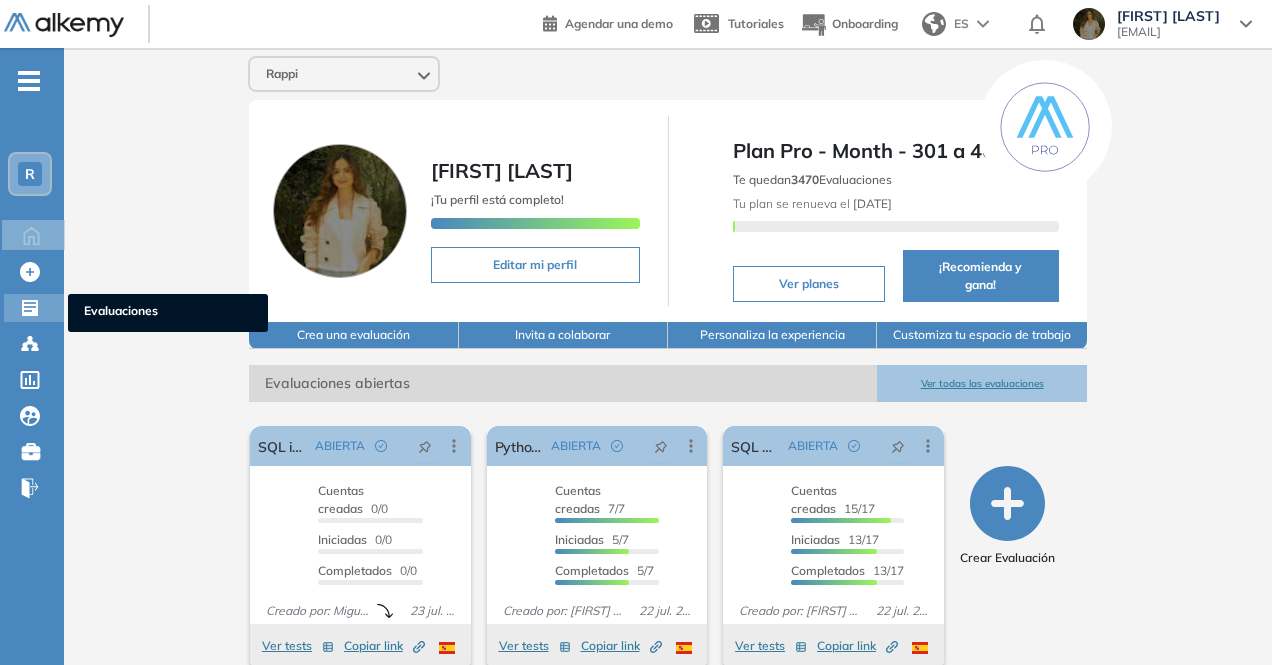 click 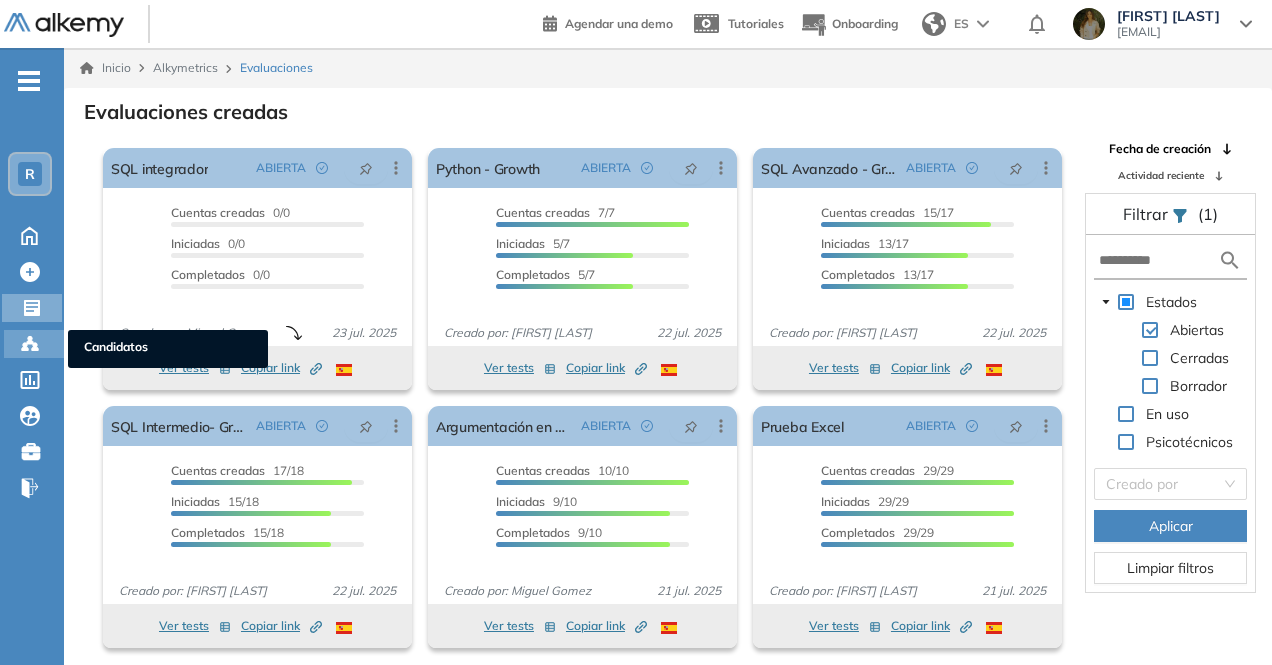 click 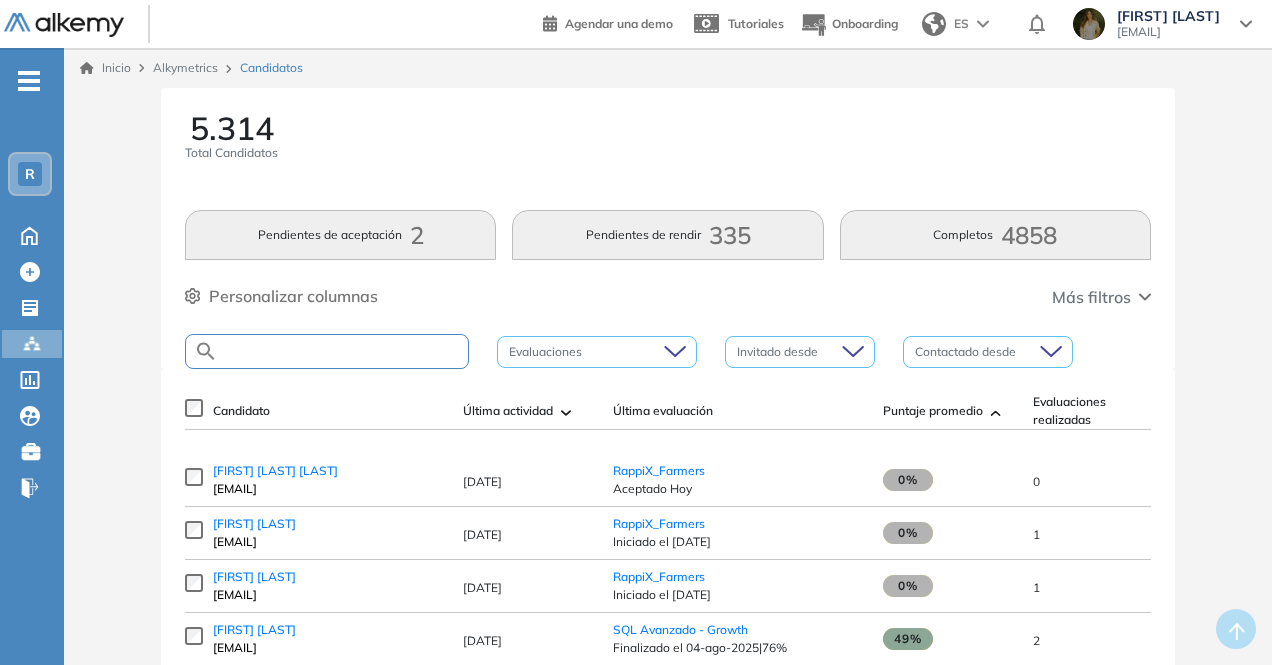 click at bounding box center [343, 351] 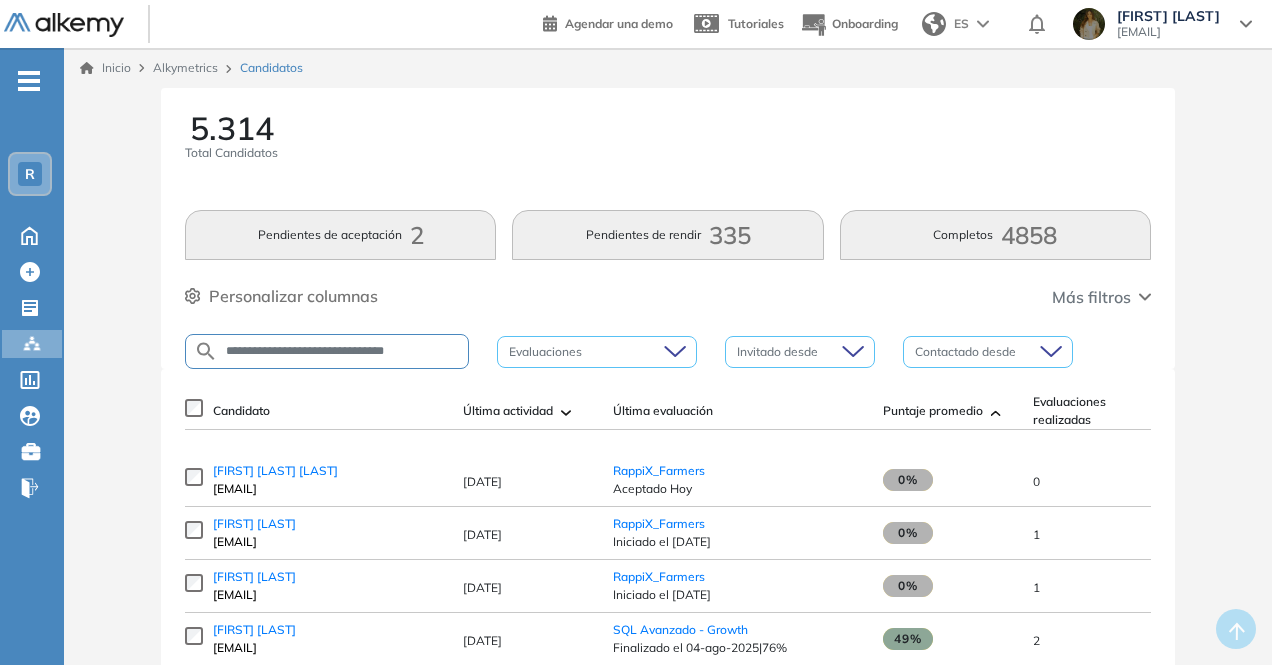 type on "**********" 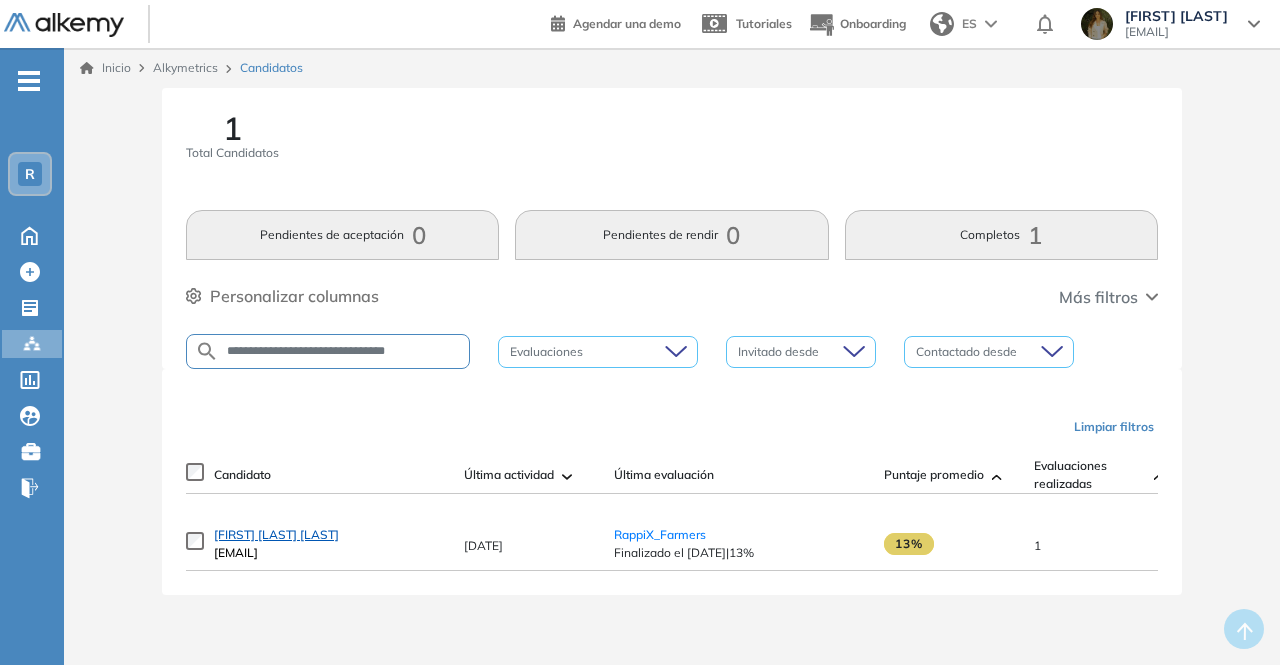click on "[FIRST] [LAST] [LAST]" at bounding box center [276, 534] 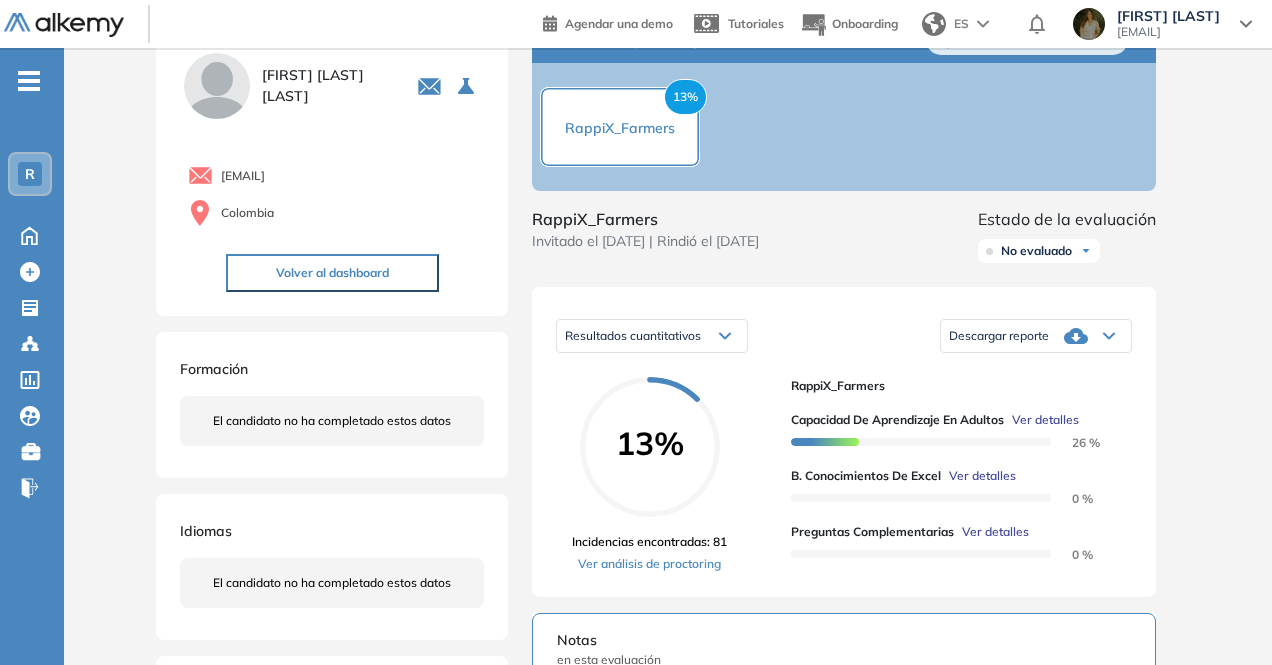 scroll, scrollTop: 200, scrollLeft: 0, axis: vertical 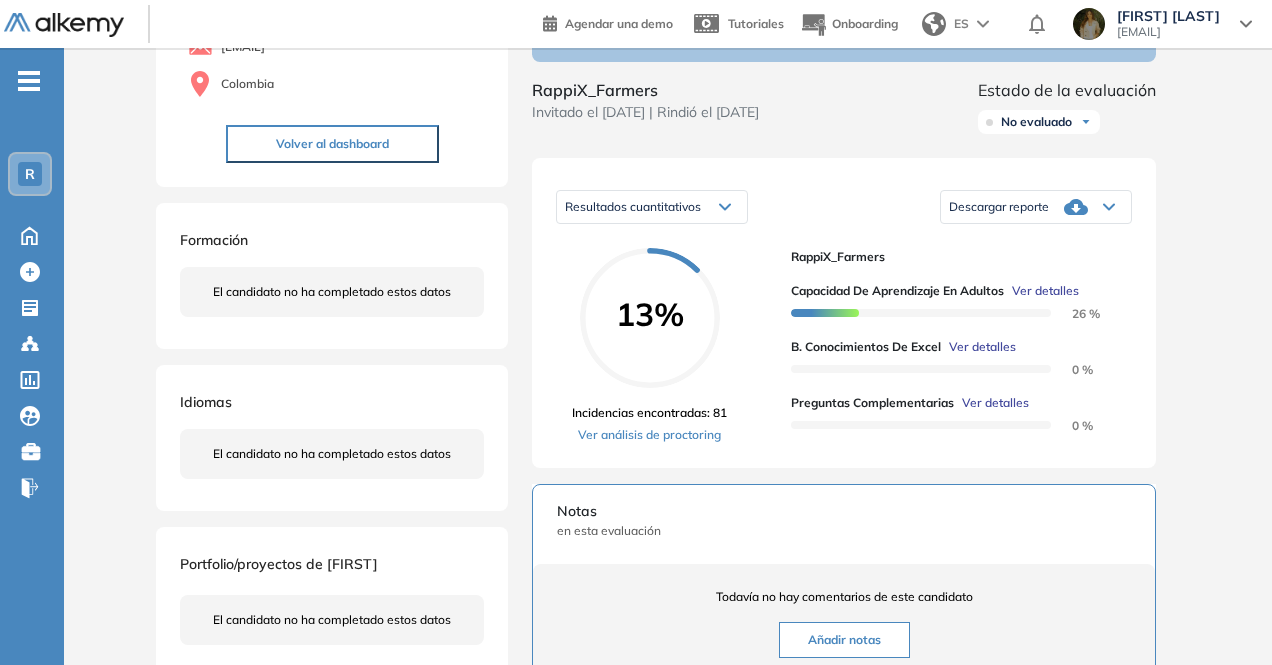 click on "Descargar reporte" at bounding box center [999, 207] 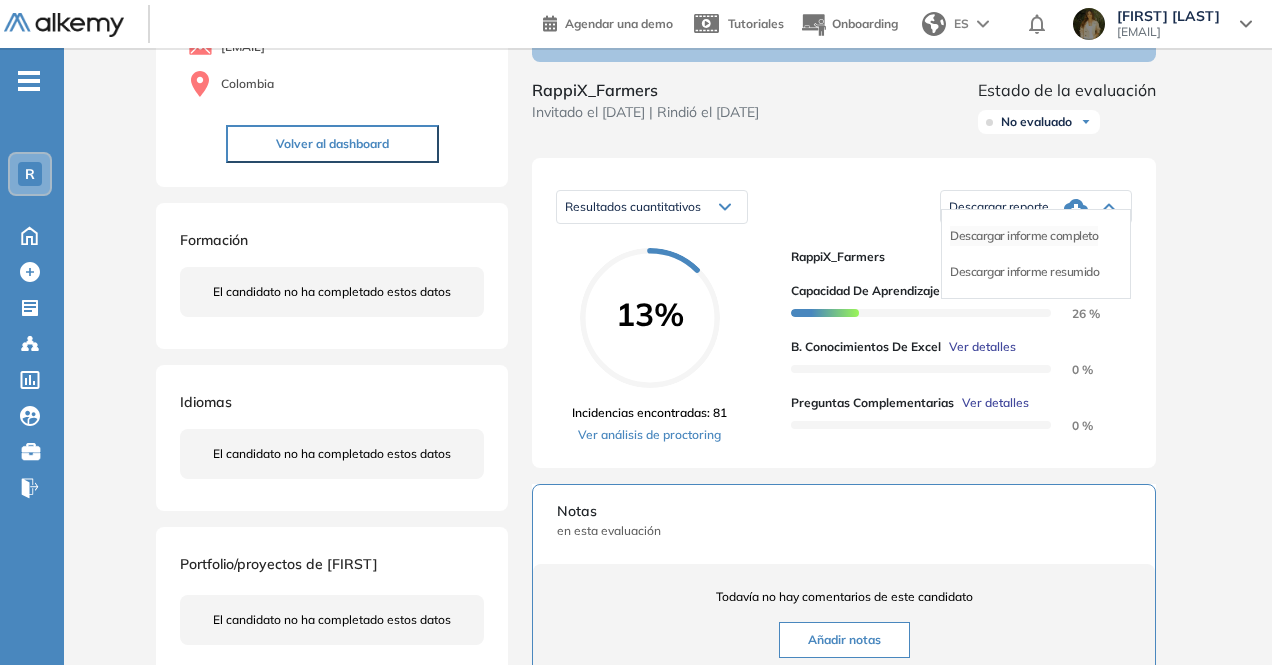 click on "Descargar informe completo" at bounding box center (1024, 236) 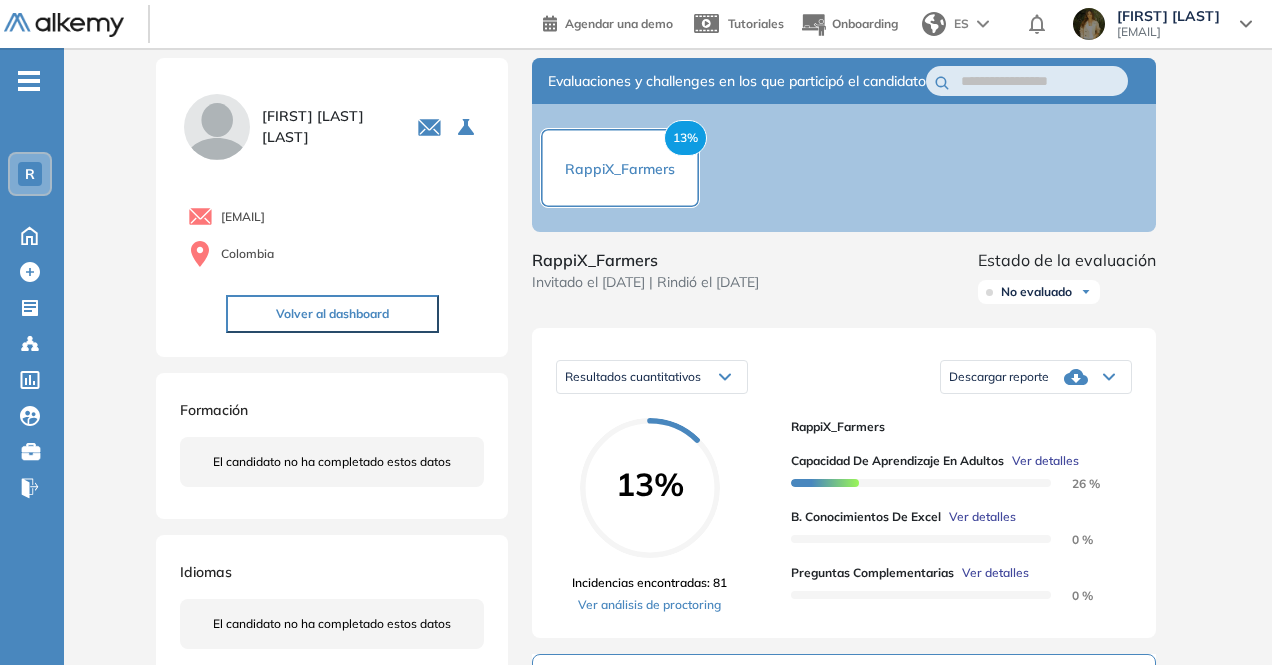 scroll, scrollTop: 0, scrollLeft: 0, axis: both 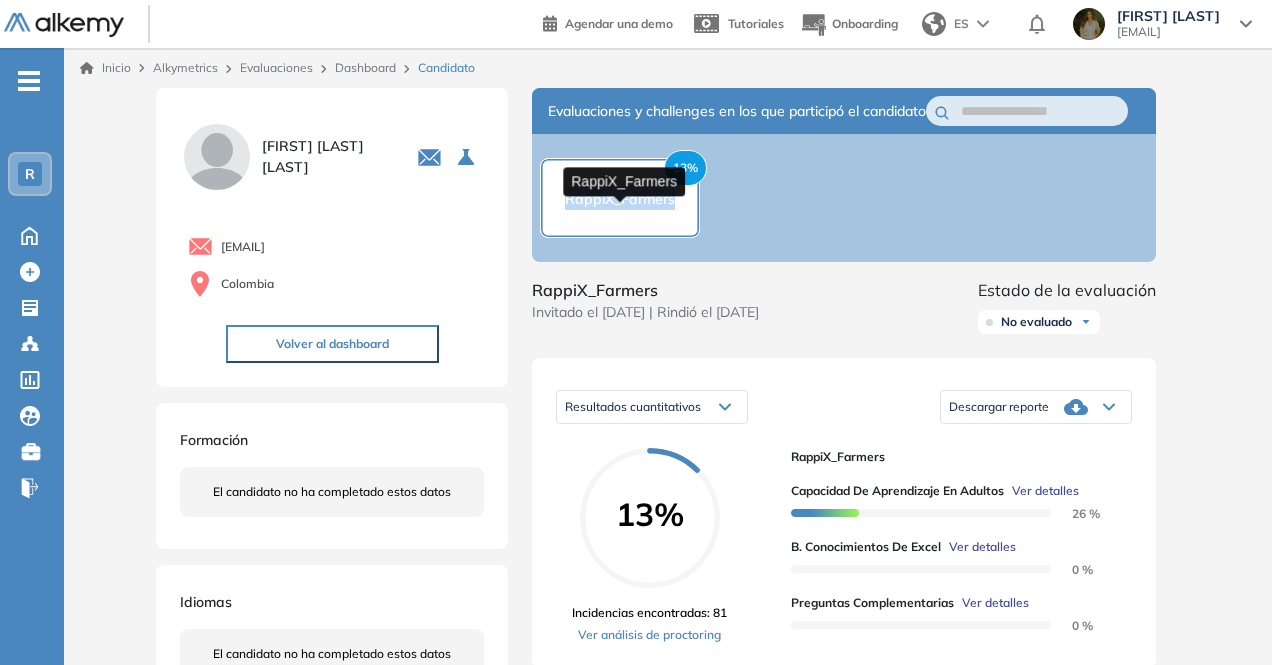 drag, startPoint x: 567, startPoint y: 207, endPoint x: 673, endPoint y: 215, distance: 106.30146 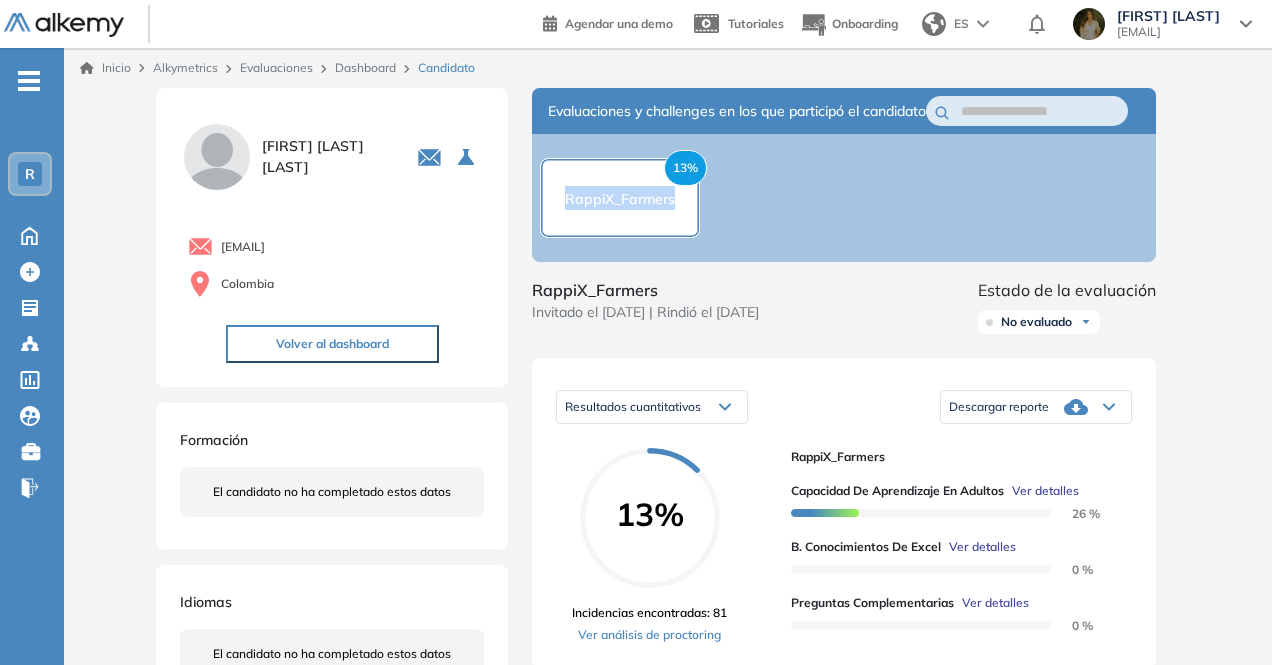 copy on "RappiX_Farmers" 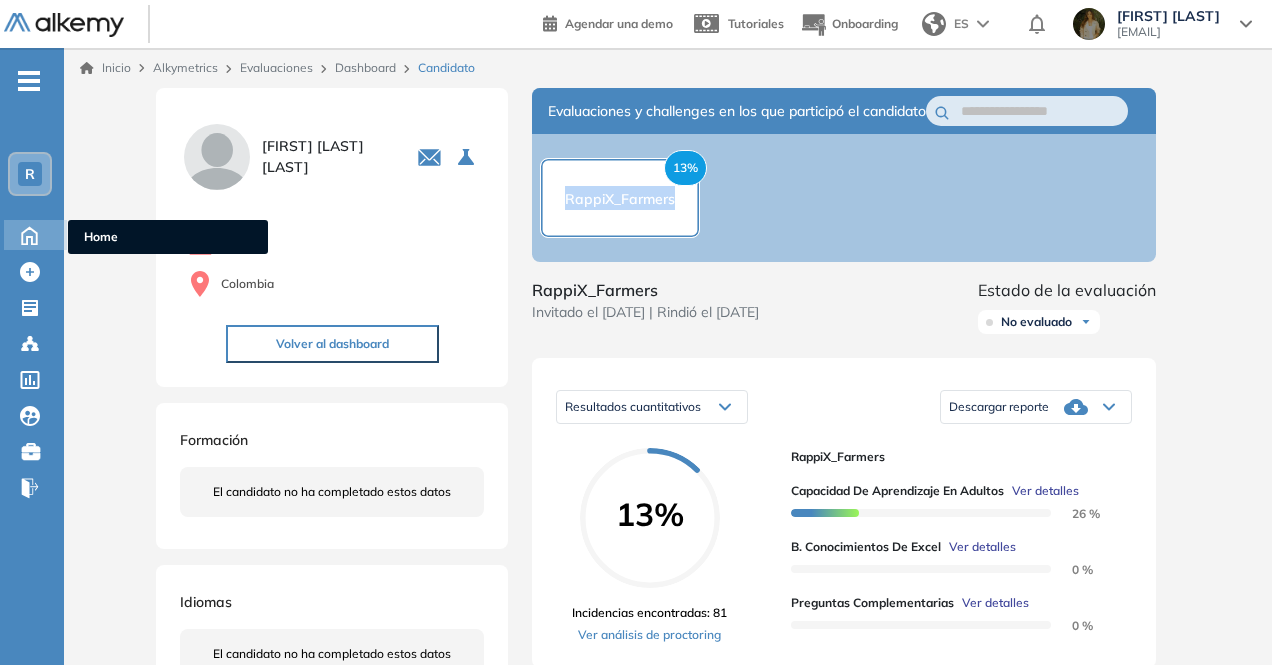 click 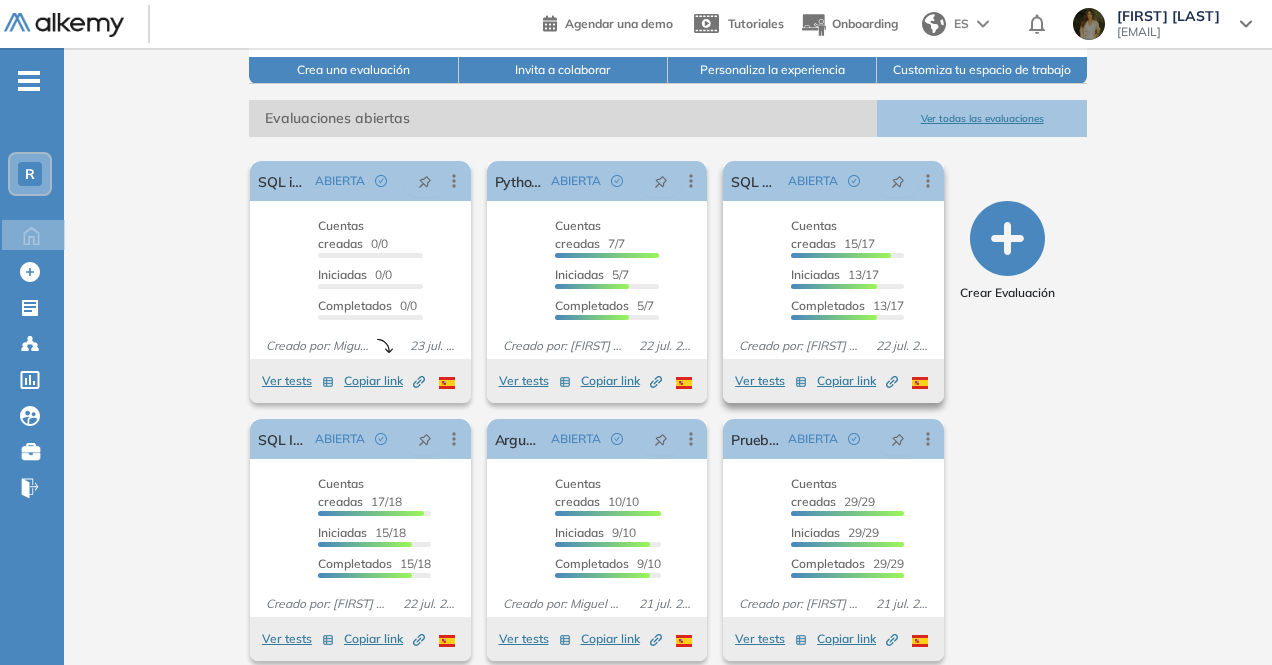 scroll, scrollTop: 268, scrollLeft: 0, axis: vertical 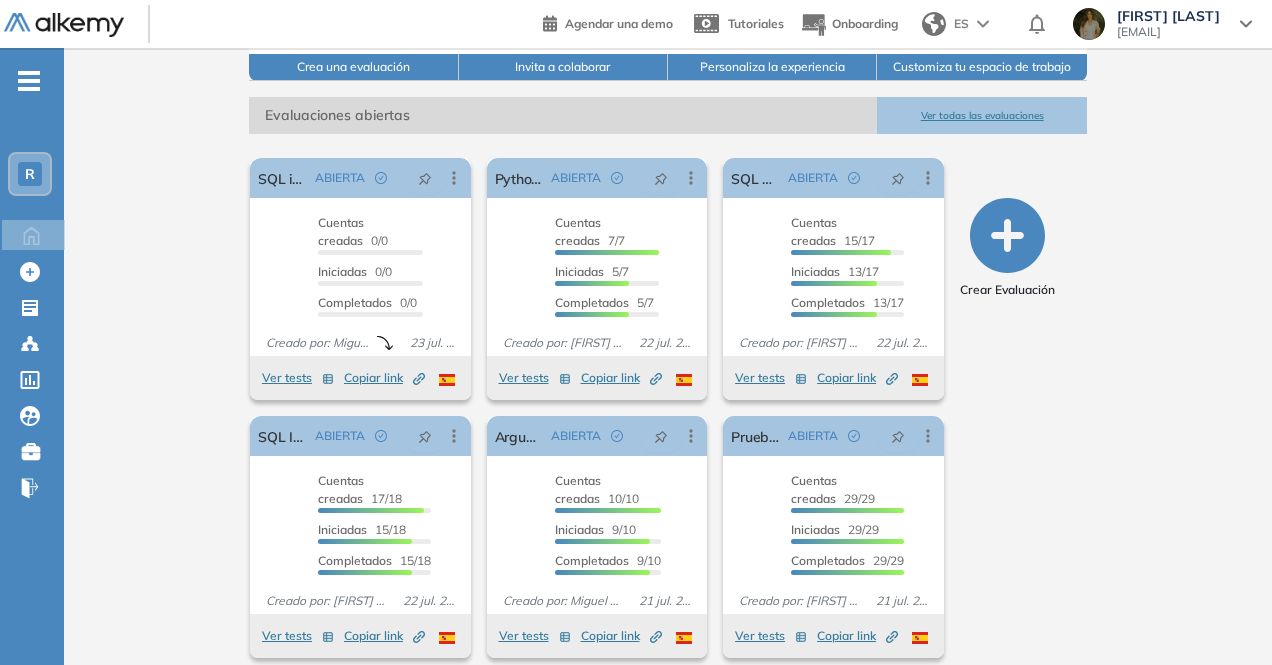click on "R Home Home Crear Evaluación Crear Evaluación Evaluaciones Evaluaciones Candidatos Candidatos Catálogo de tests Catálogo de tests Comunidad Alkemy Comunidad Alkemy Bolsa de trabajo Bolsa de trabajo Cerrar sesión Cerrar sesión" at bounding box center (32, 292) 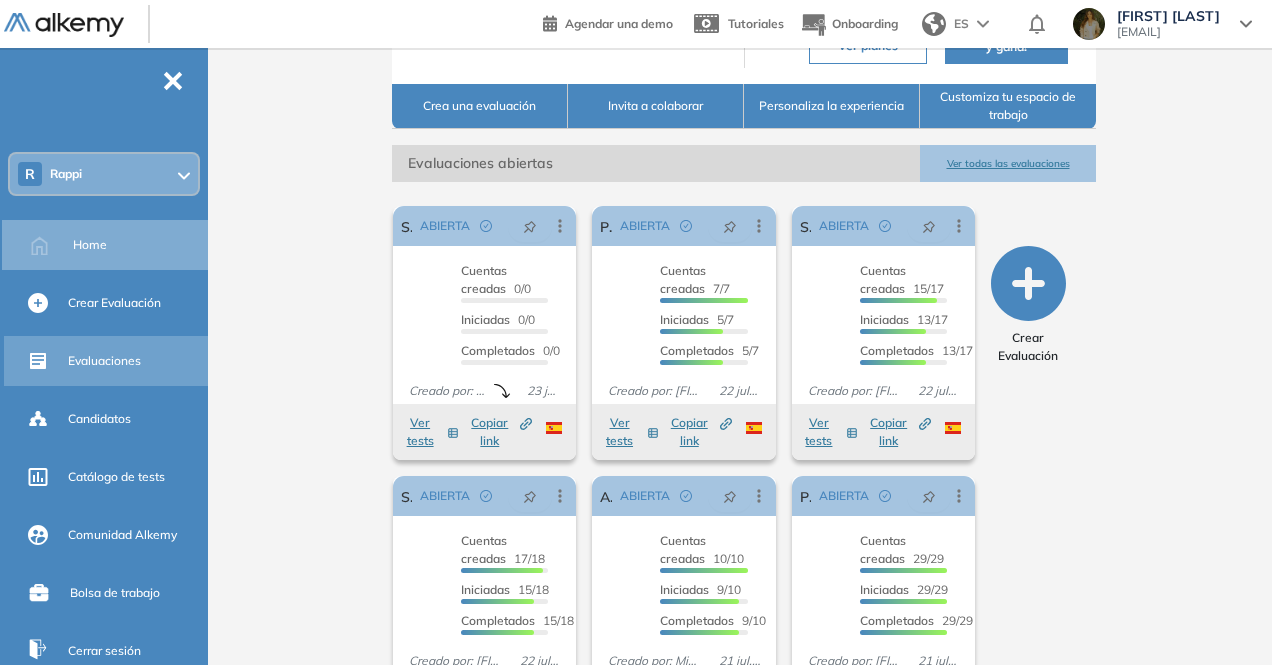 click on "Evaluaciones" at bounding box center [104, 361] 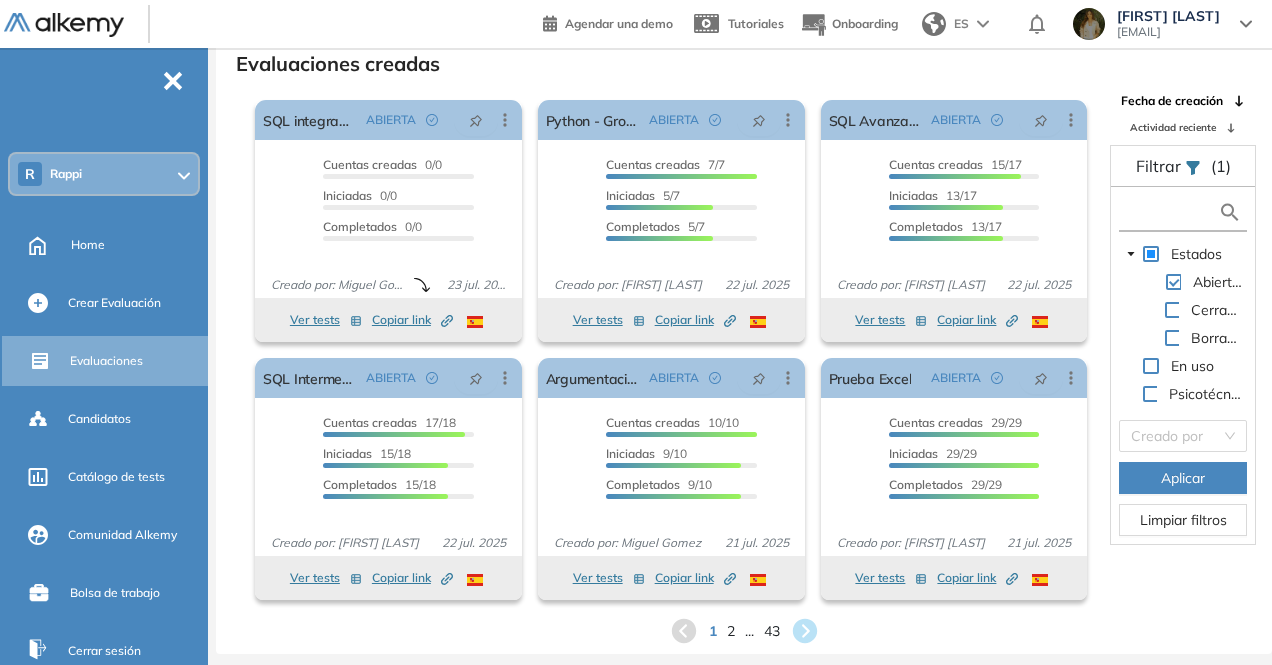 click at bounding box center [1171, 212] 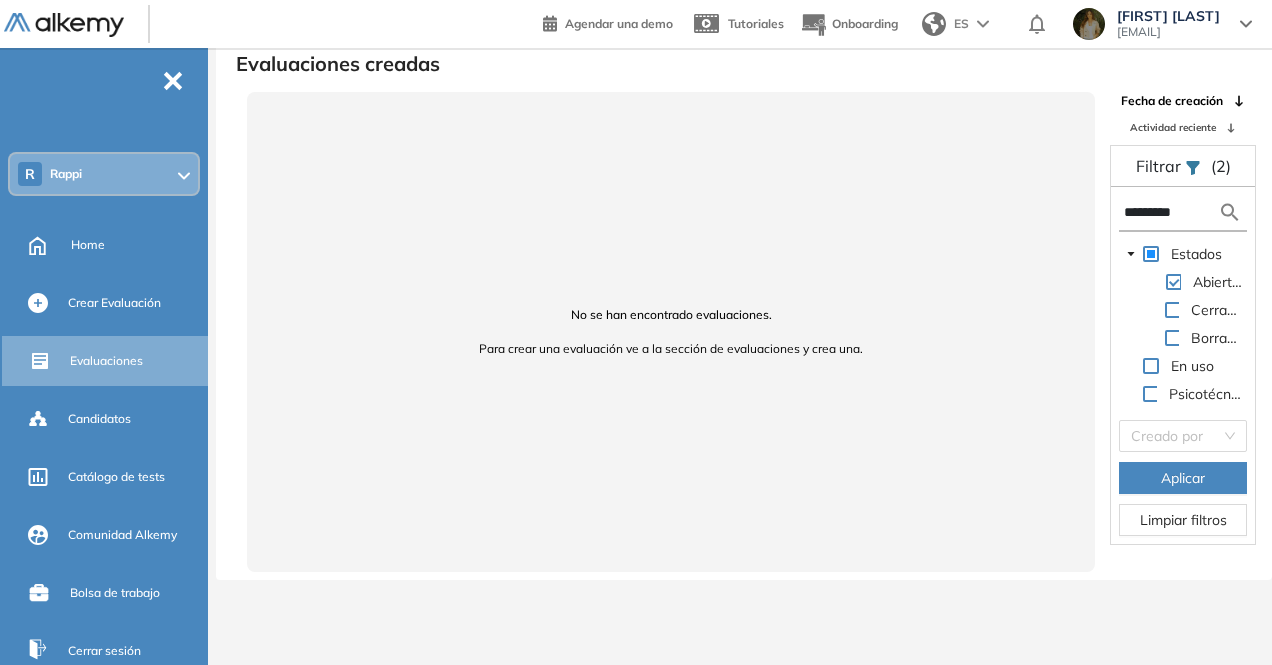 click on "*********" at bounding box center [1171, 212] 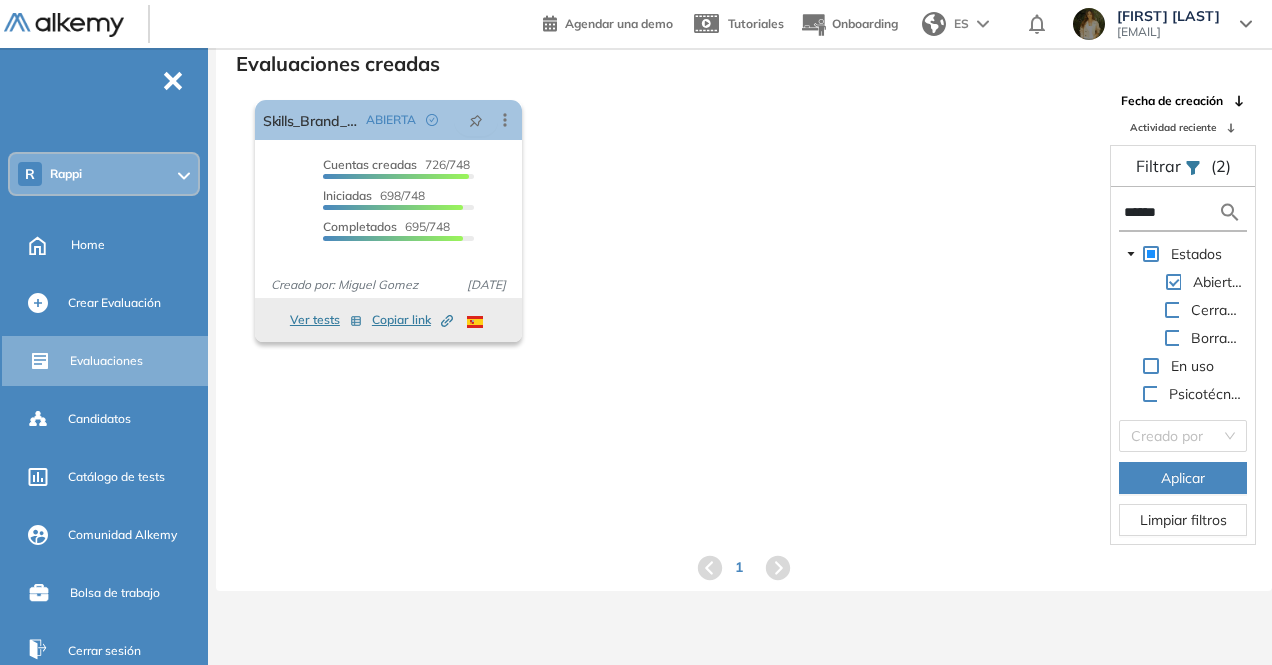 drag, startPoint x: 1177, startPoint y: 215, endPoint x: 1034, endPoint y: 199, distance: 143.89232 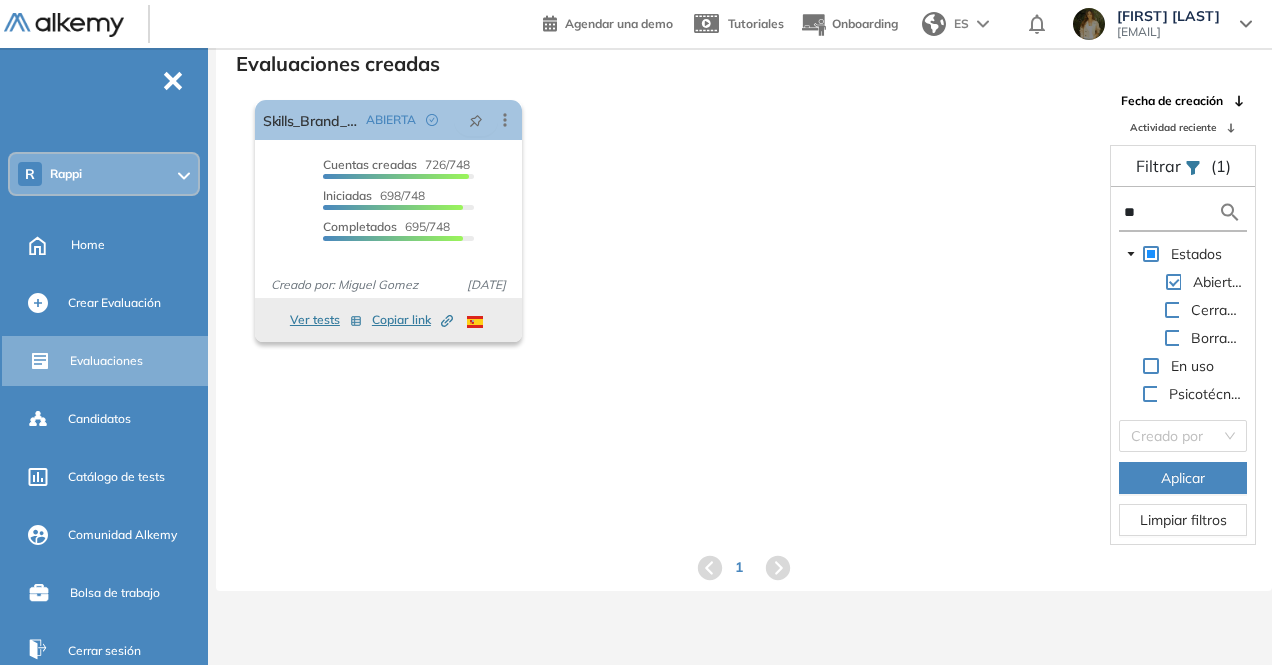 type on "**" 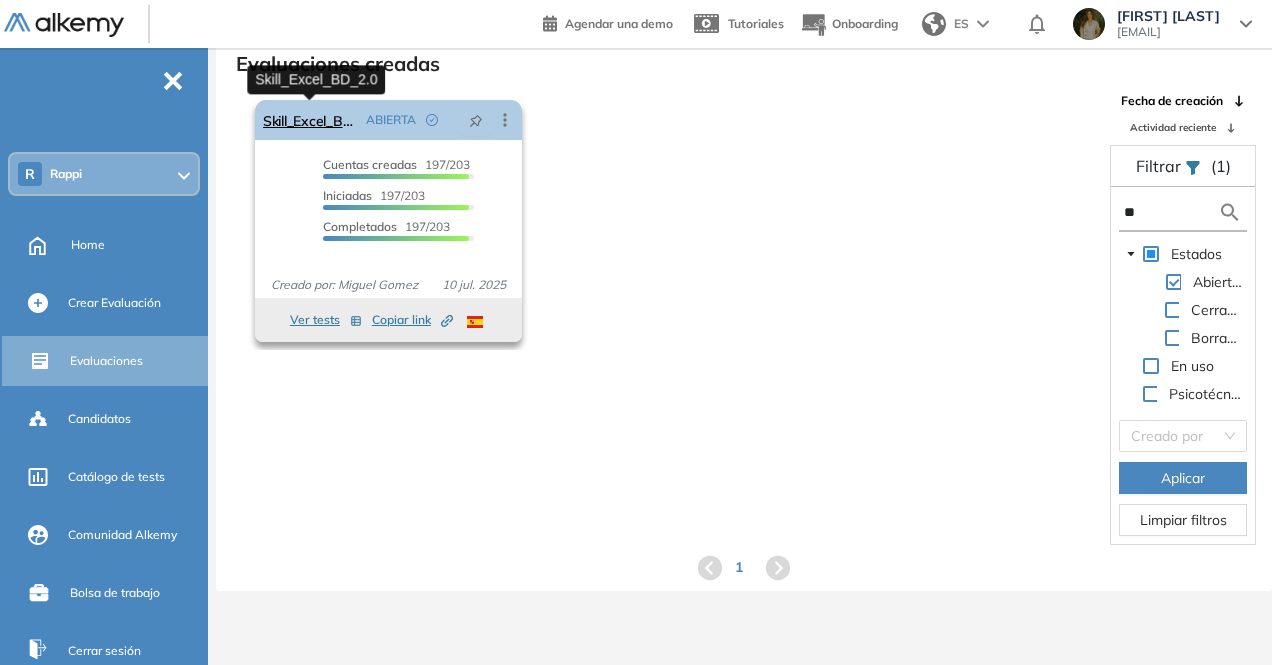 click on "Skill_Excel_BD_2.0" at bounding box center (310, 120) 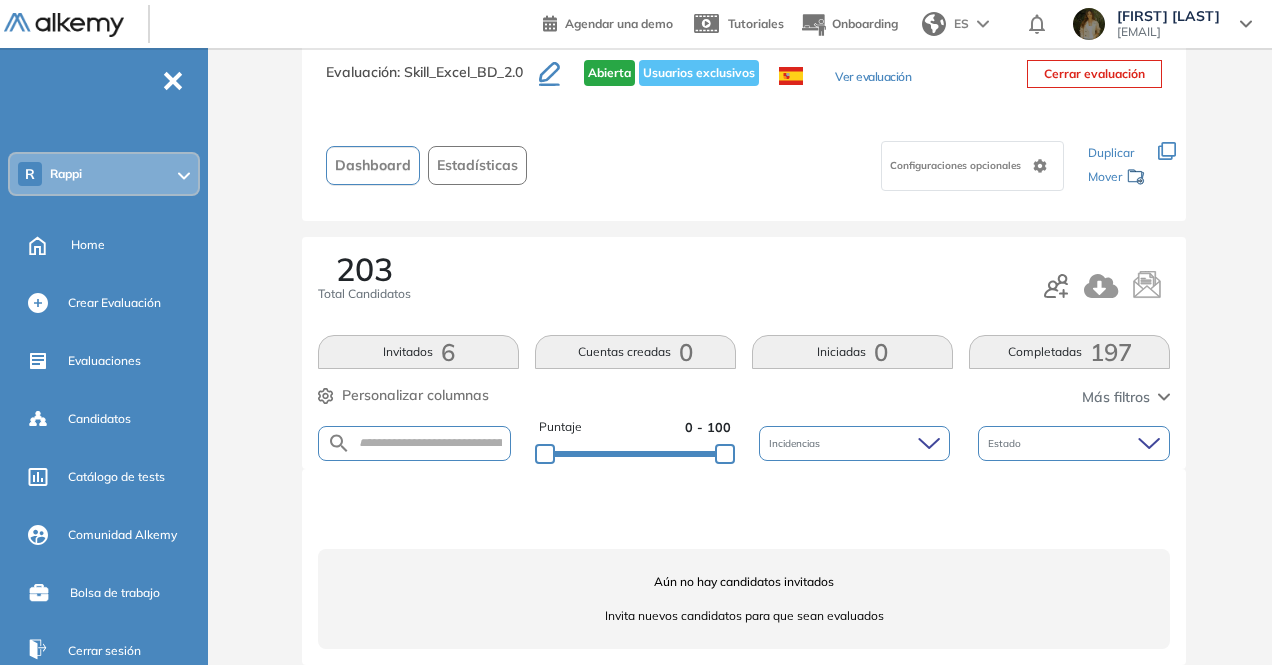 scroll, scrollTop: 74, scrollLeft: 0, axis: vertical 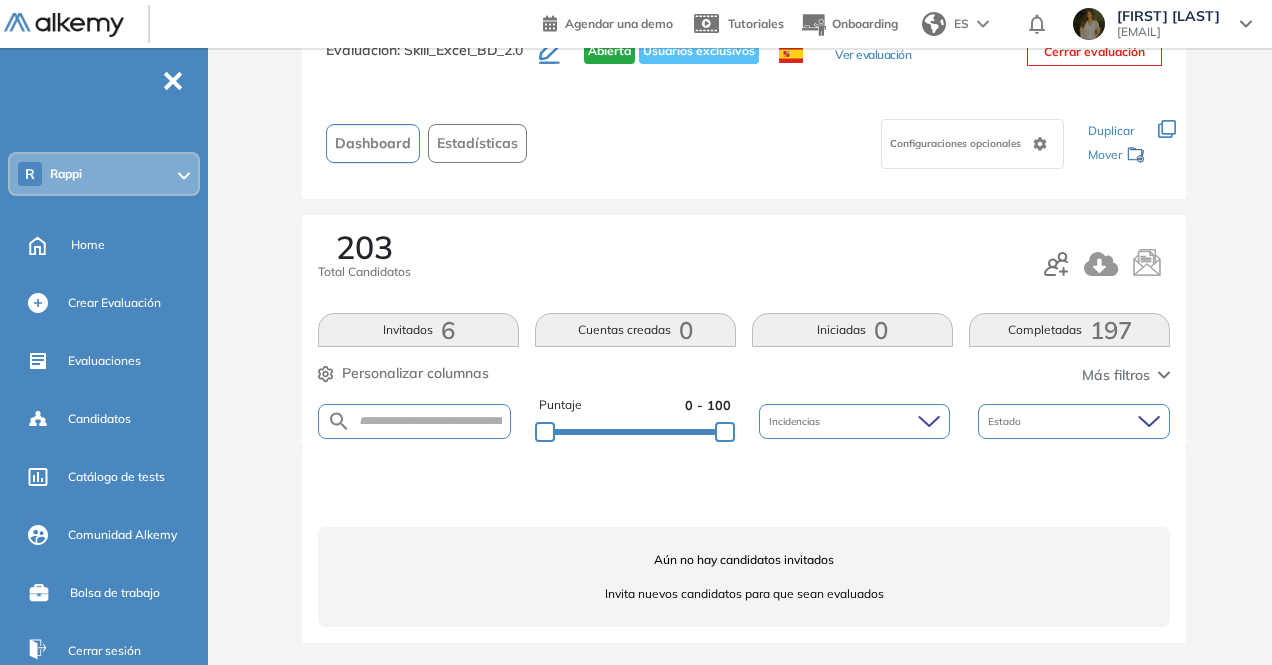 click on "197" at bounding box center [1111, 330] 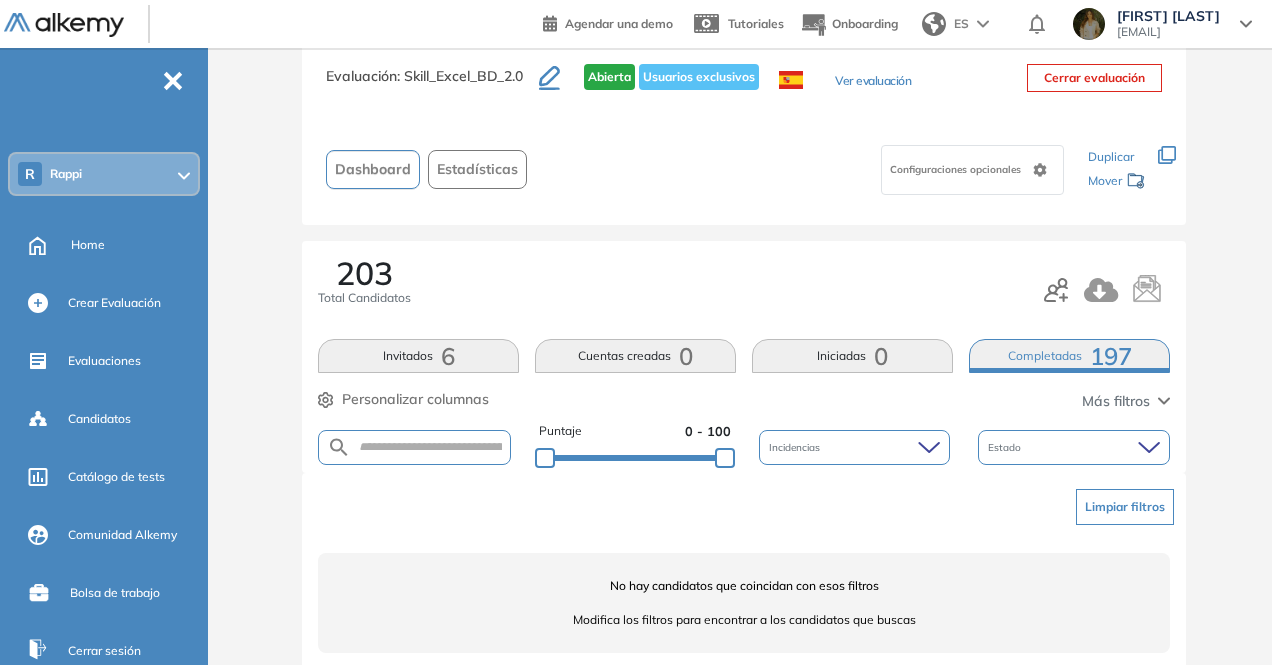 scroll, scrollTop: 74, scrollLeft: 0, axis: vertical 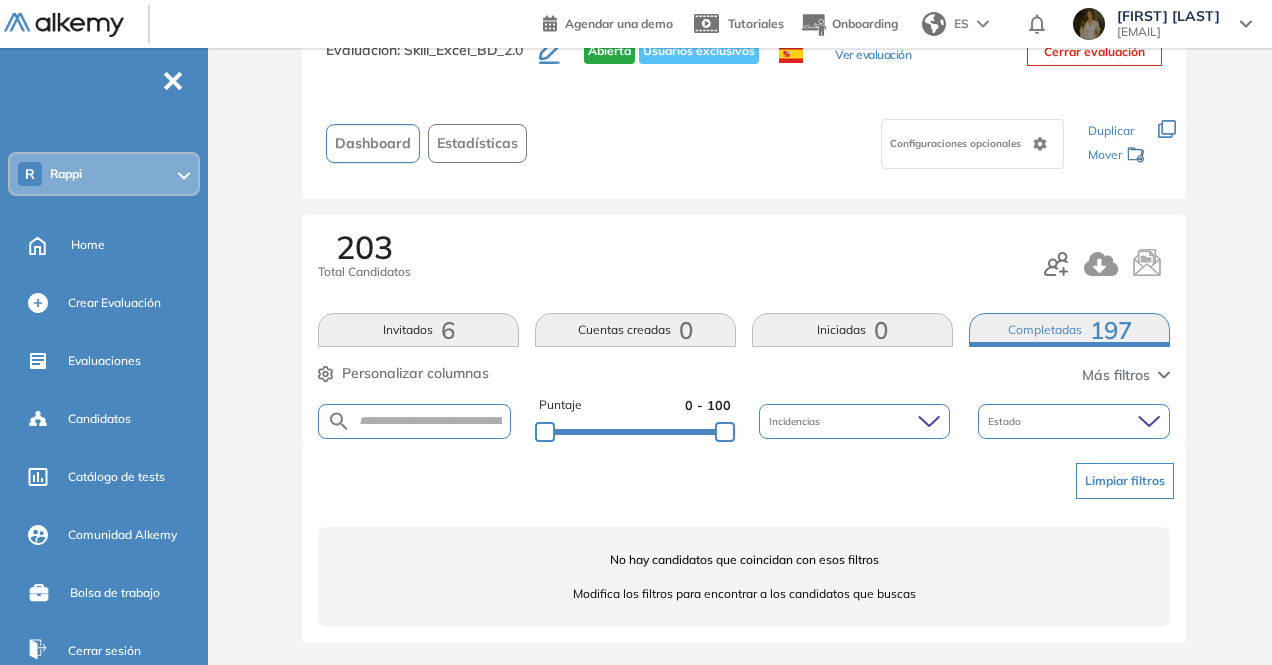 click on "Invitados 6" at bounding box center (418, 330) 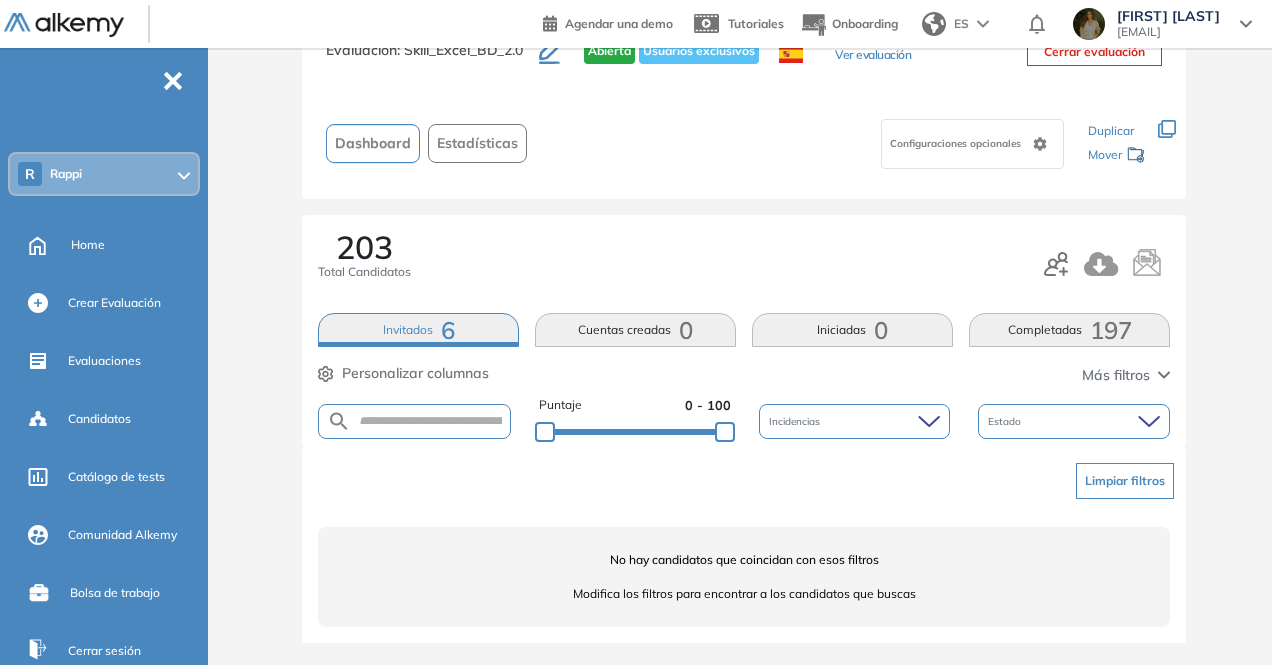 click on "197" at bounding box center [1111, 330] 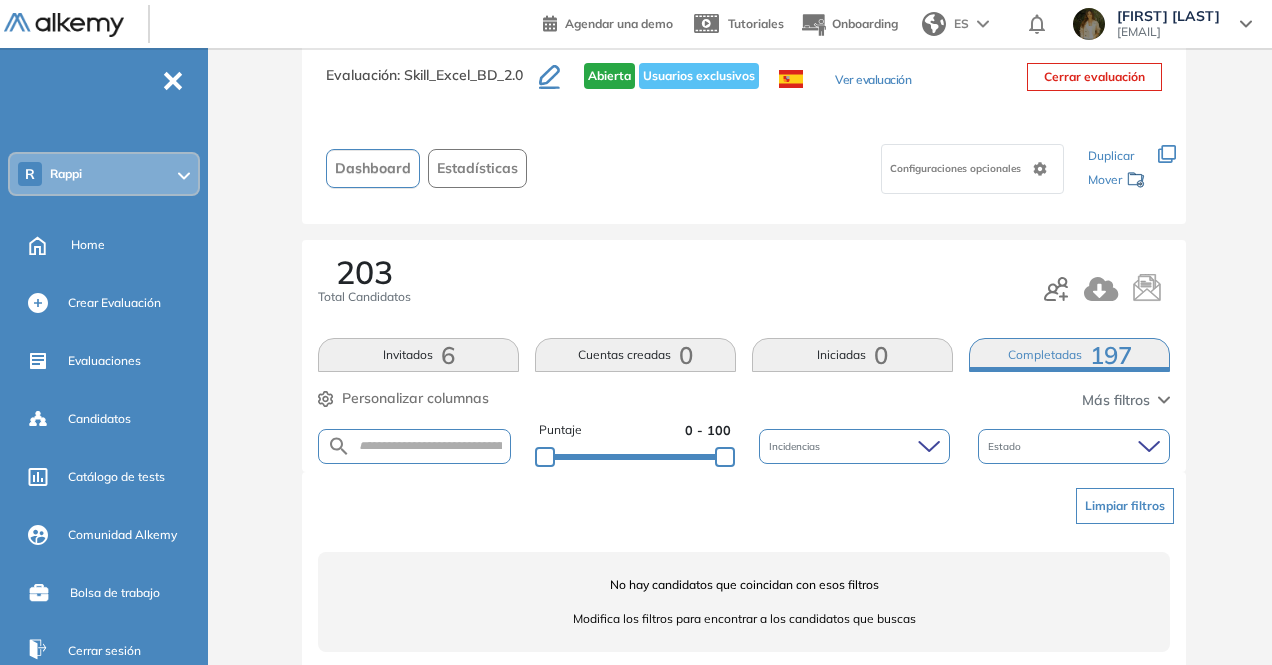 scroll, scrollTop: 74, scrollLeft: 0, axis: vertical 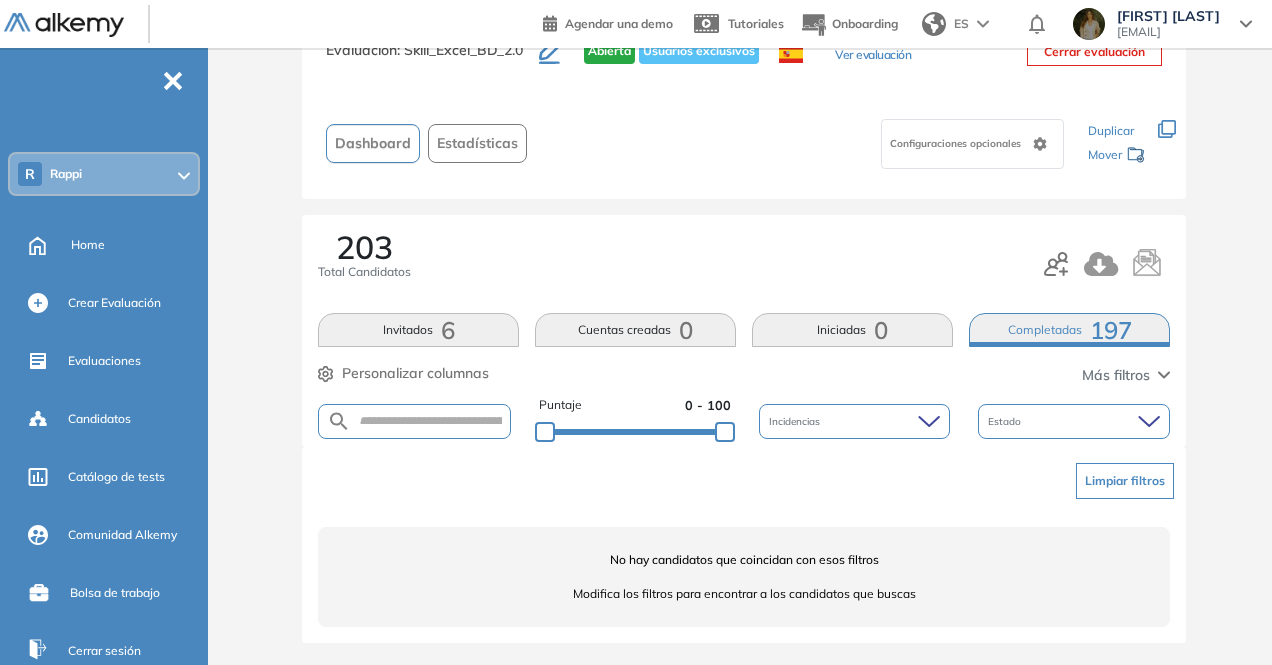click on "Limpiar filtros" at bounding box center (1125, 481) 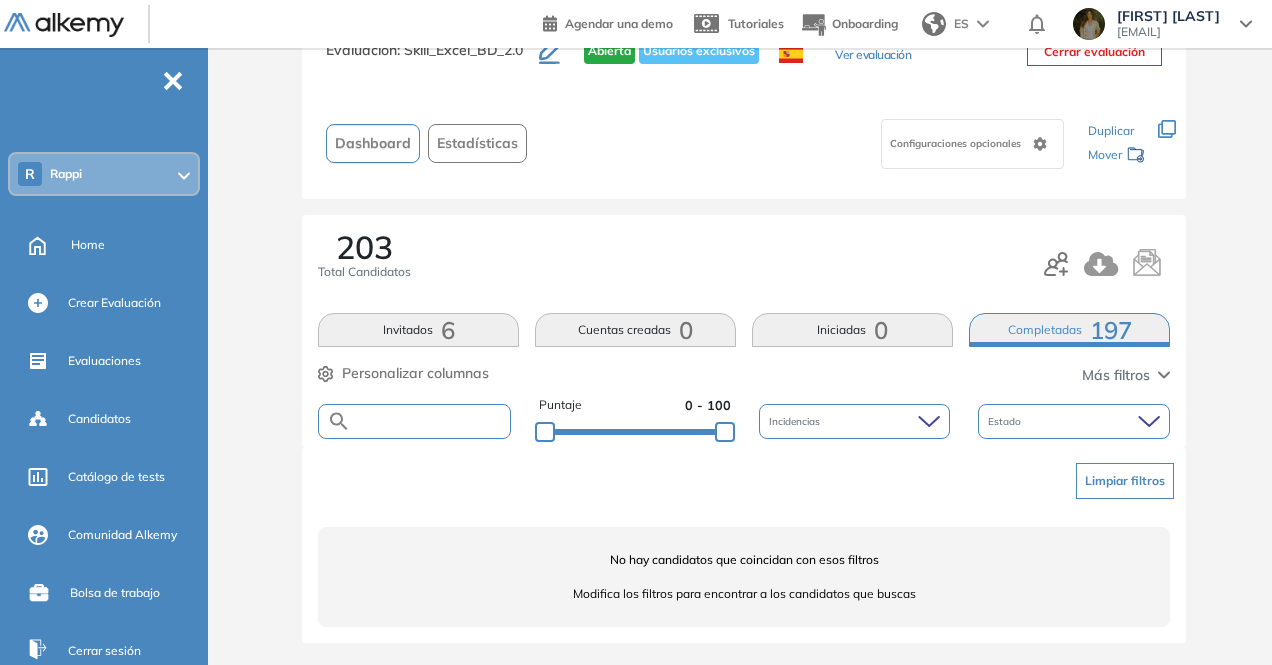 click at bounding box center [430, 421] 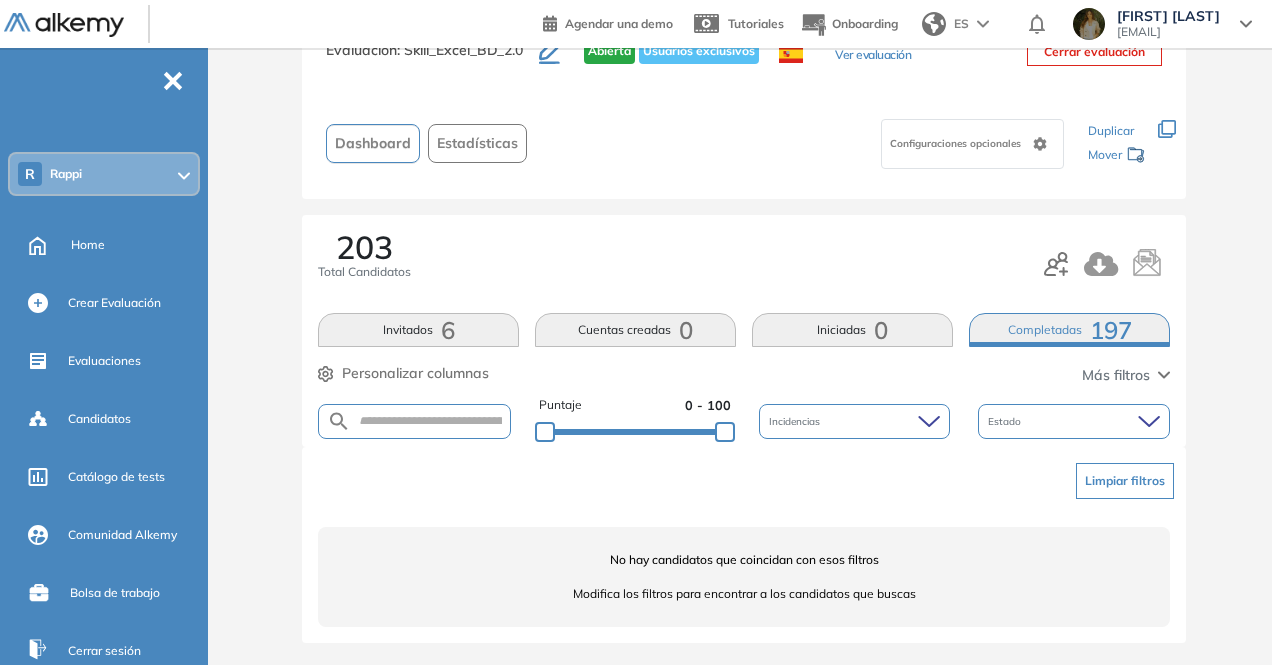 click on "Completadas 197" at bounding box center [1069, 330] 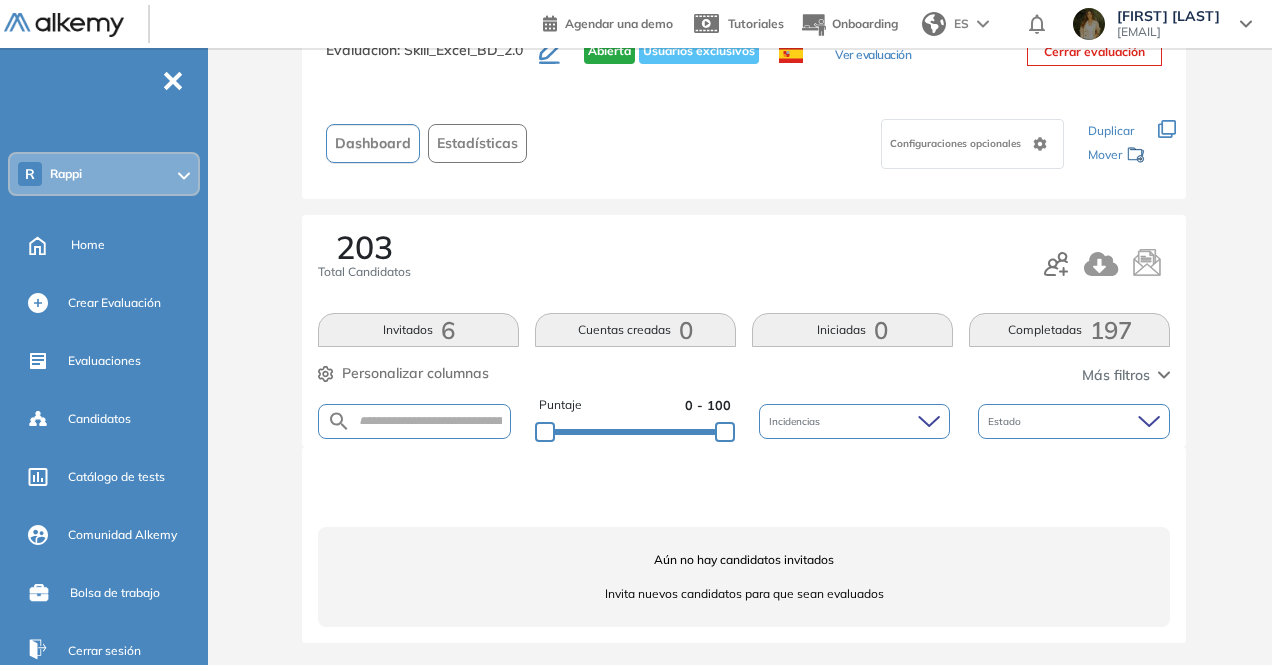 click on "Completadas 197" at bounding box center (1069, 330) 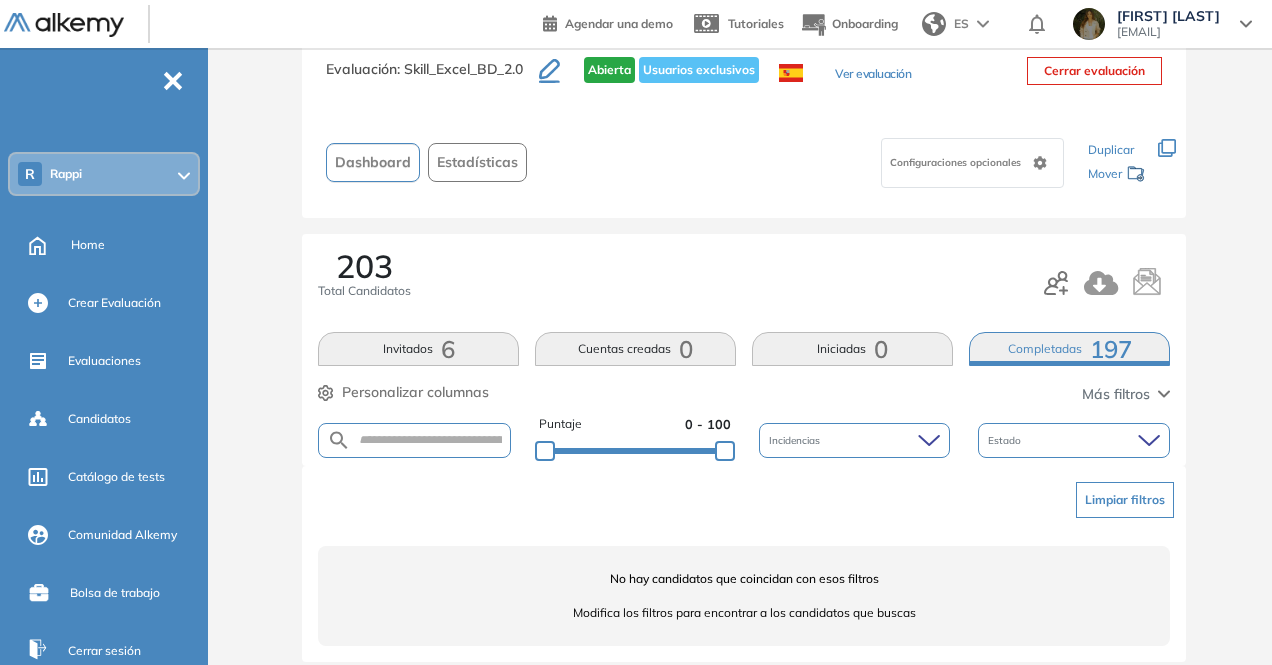 scroll, scrollTop: 0, scrollLeft: 0, axis: both 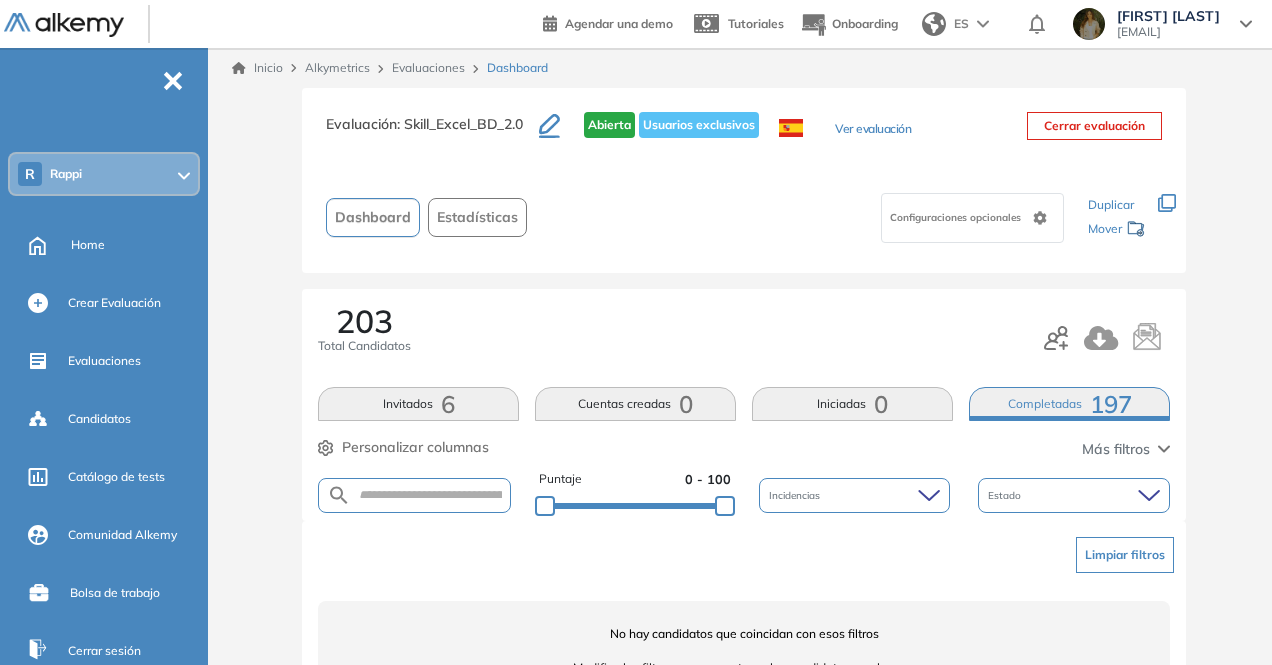click on "Estadísticas" at bounding box center [477, 217] 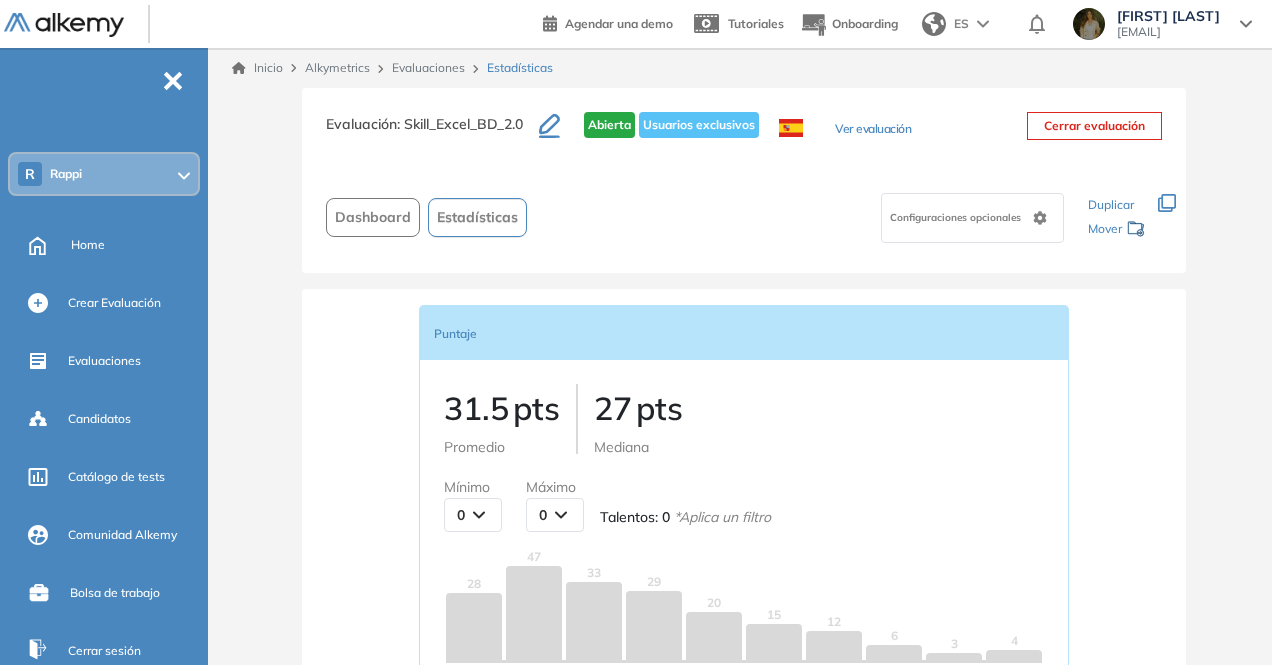 click on "Dashboard" at bounding box center (373, 217) 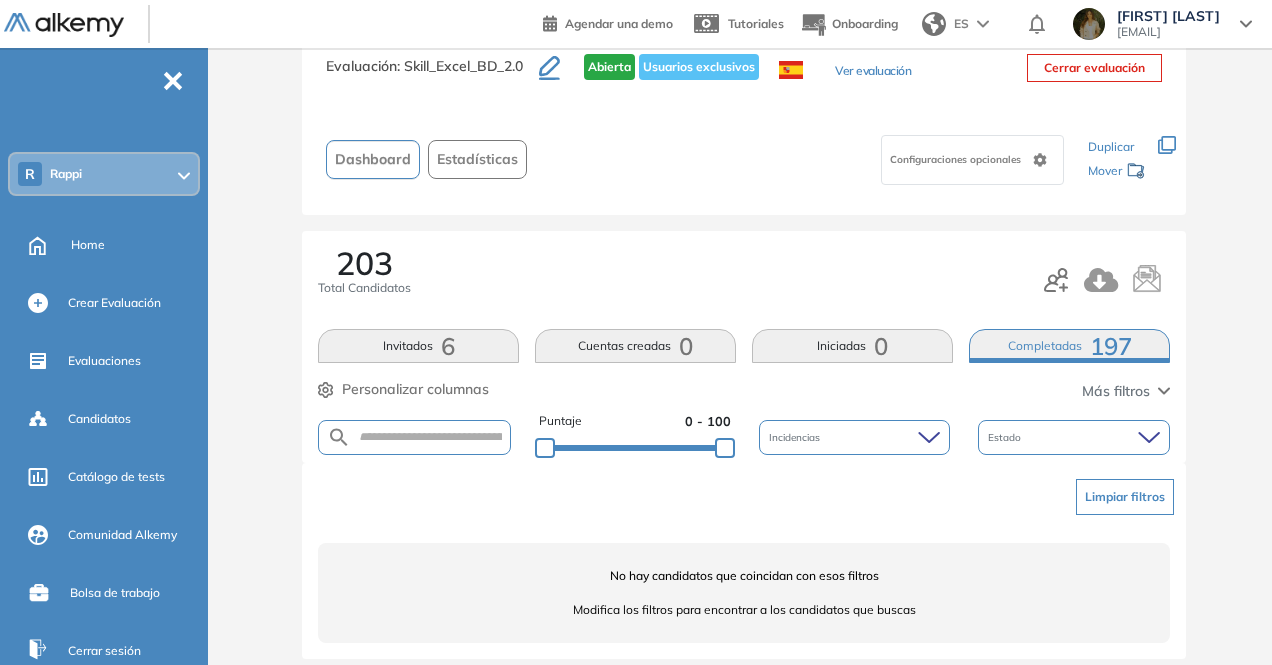 scroll, scrollTop: 74, scrollLeft: 0, axis: vertical 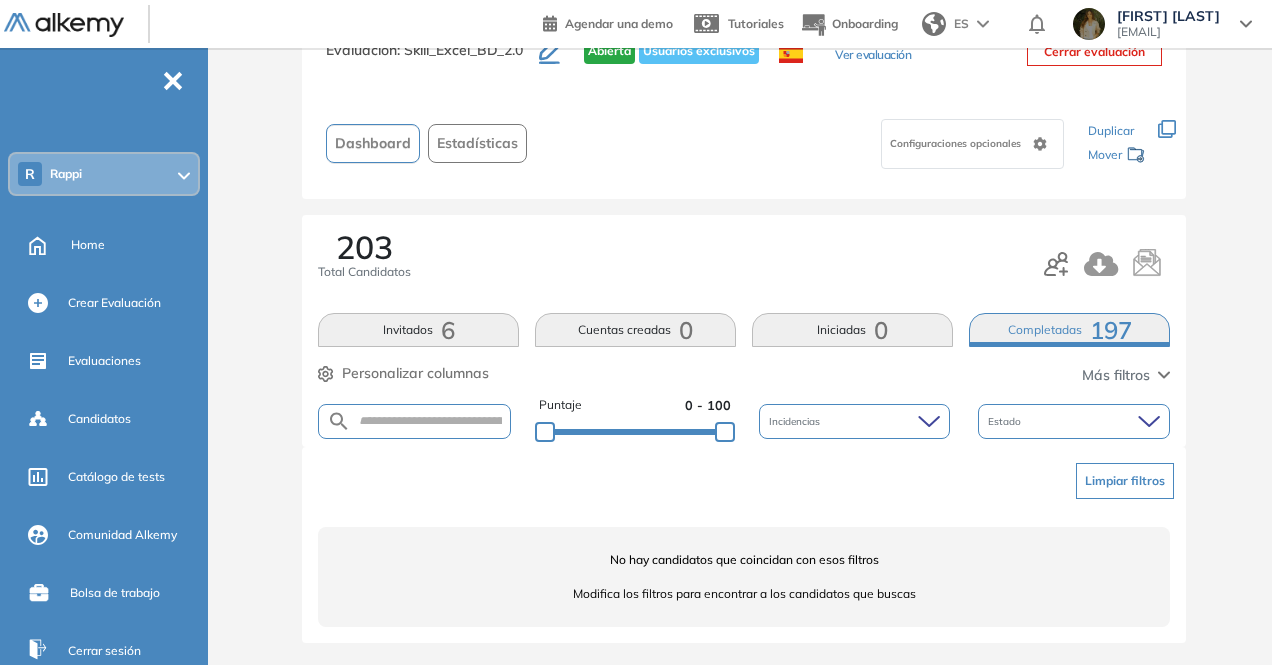 click on "Estadísticas" at bounding box center (477, 143) 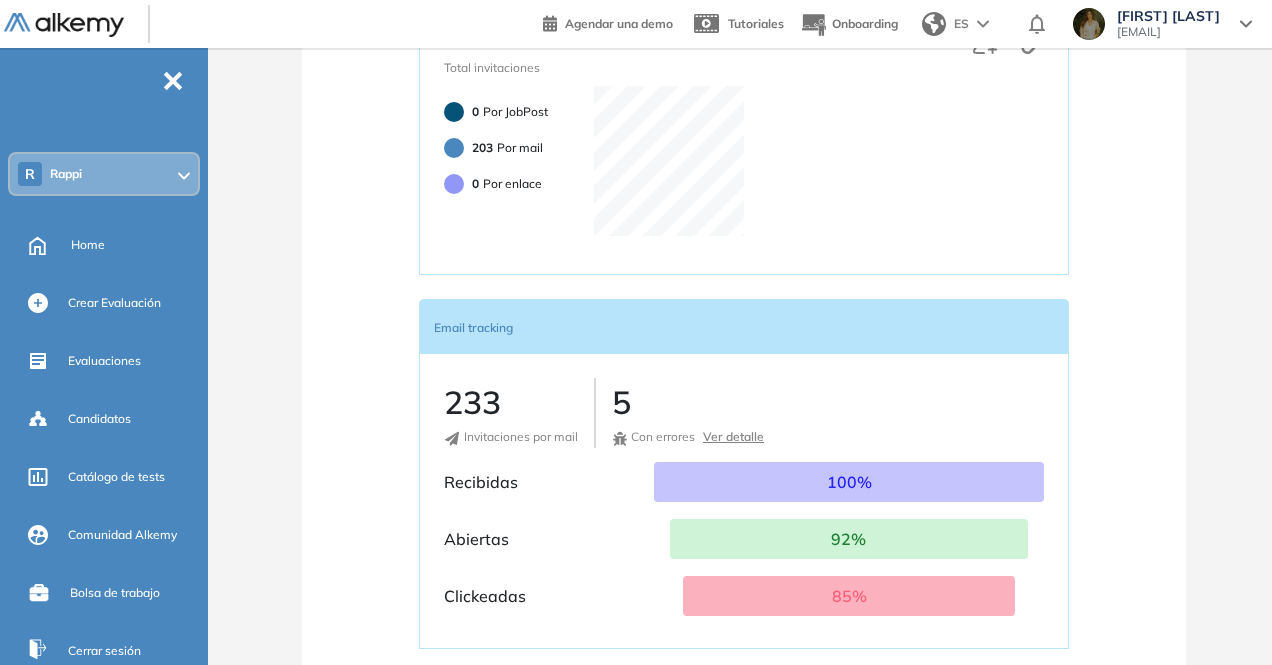 scroll, scrollTop: 2361, scrollLeft: 0, axis: vertical 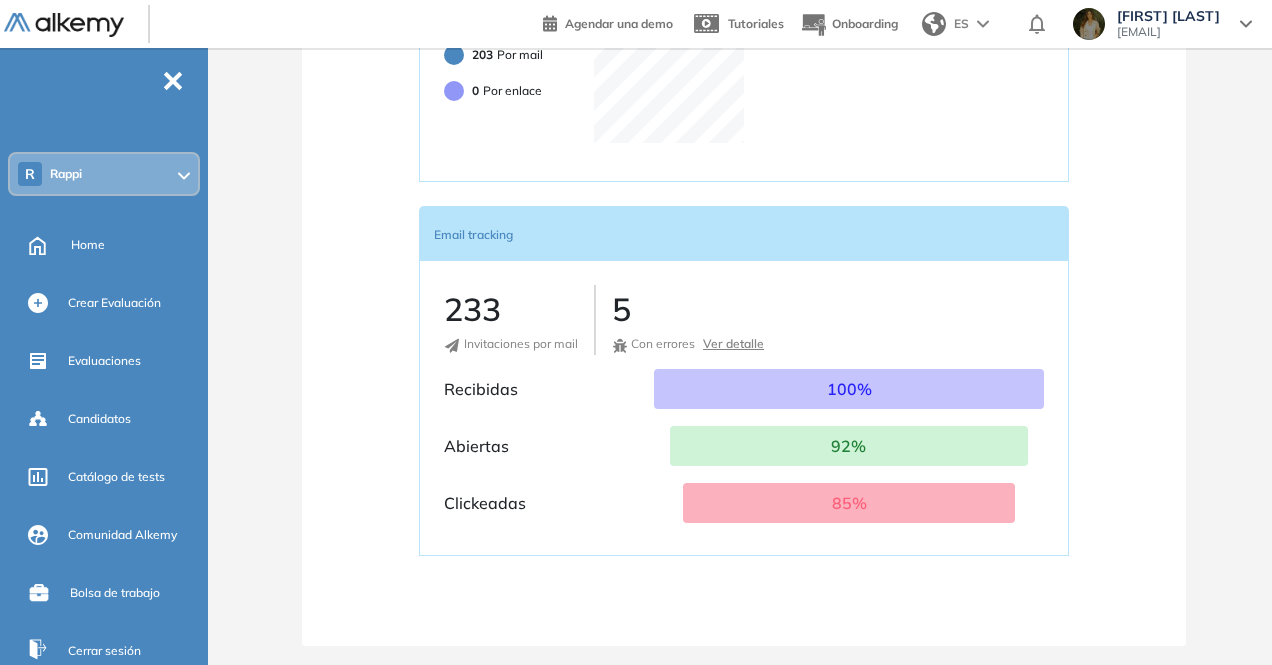 click on "Ver detalle" at bounding box center [733, 344] 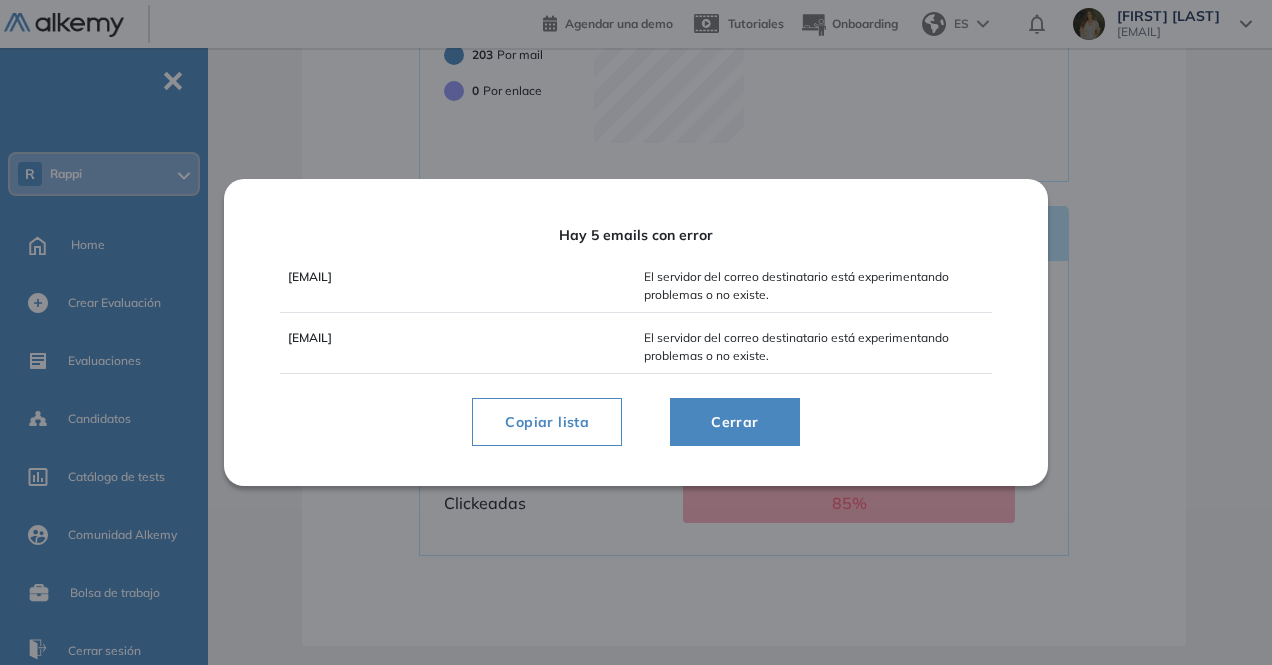 click on "Hay 5 emails con error [EMAIL] El servidor del correo destinatario está experimentando problemas o no existe. [EMAIL] El servidor del correo destinatario está experimentando problemas o no existe. Copiar lista Cerrar" at bounding box center (636, 332) 